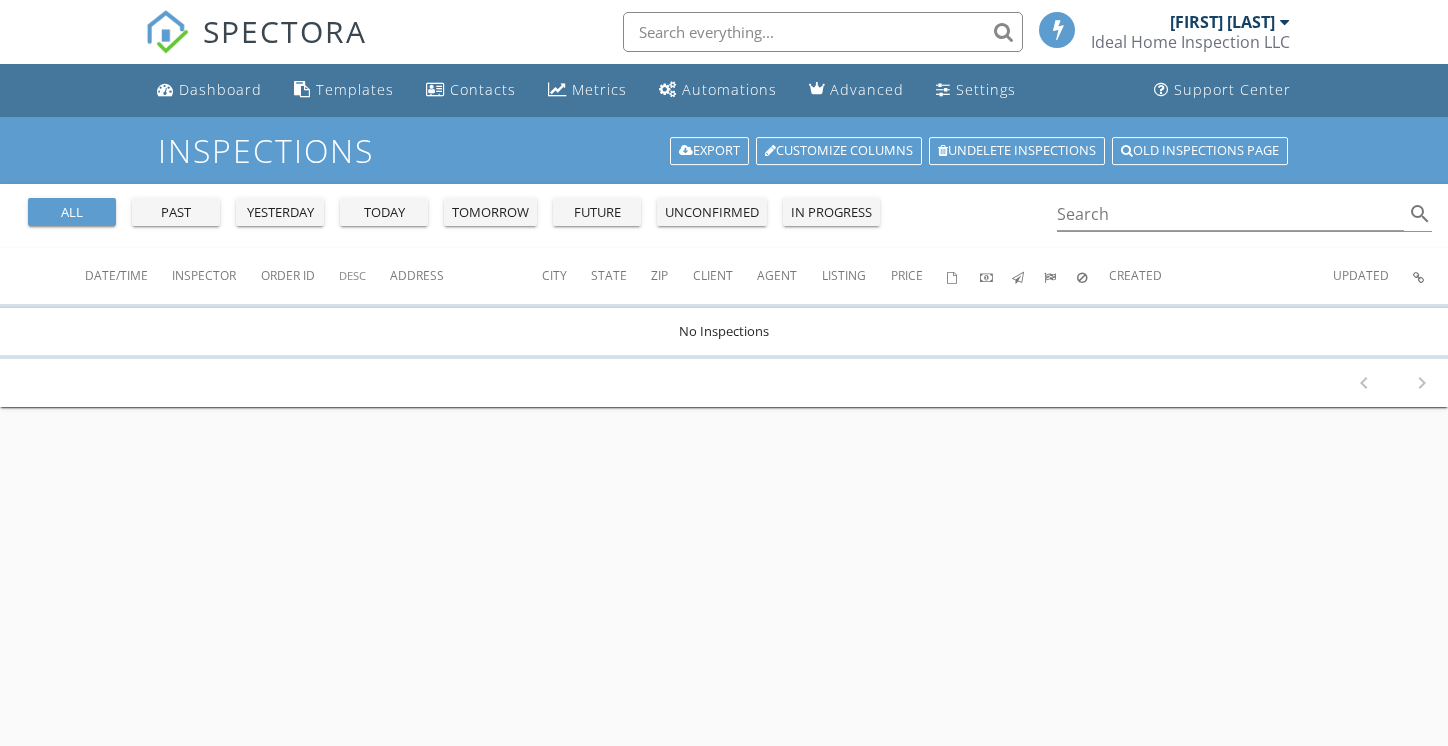 scroll, scrollTop: 0, scrollLeft: 0, axis: both 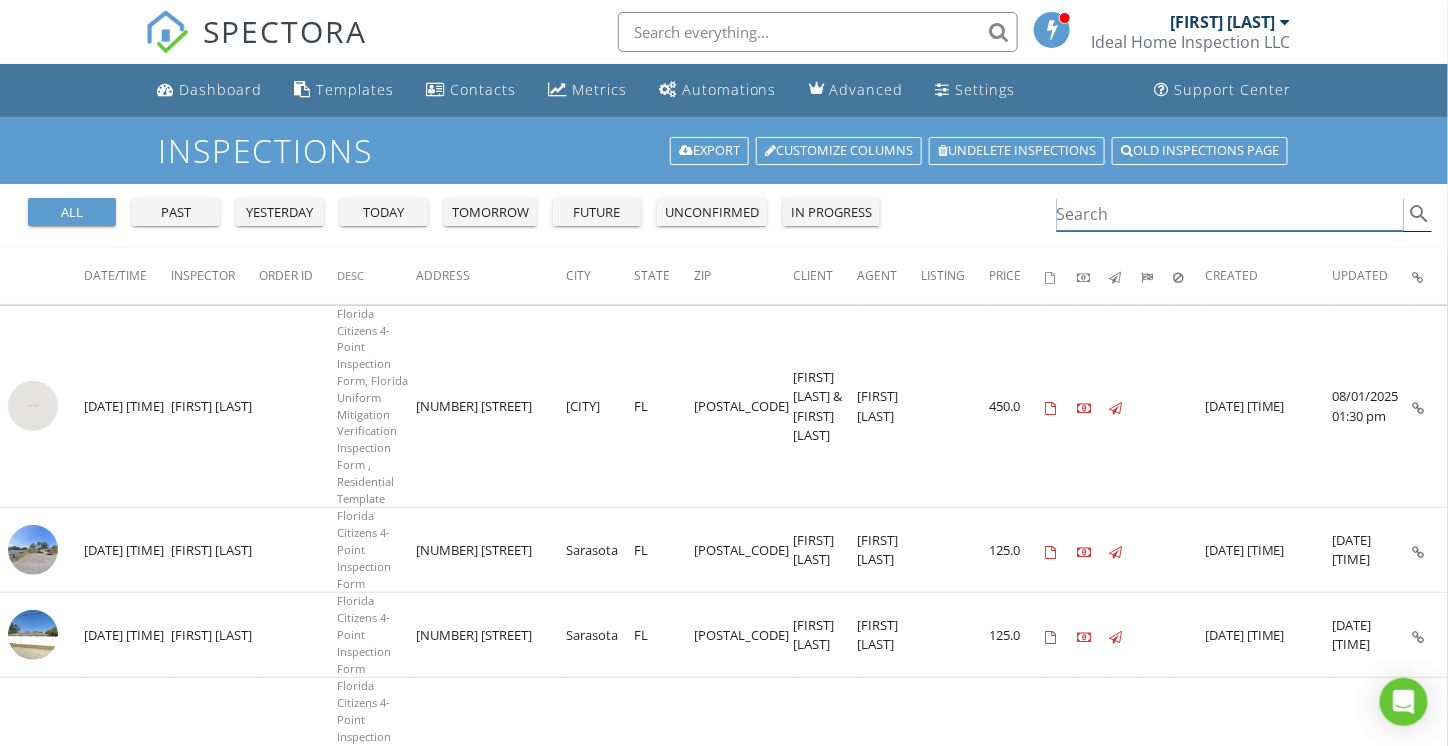click at bounding box center [1231, 214] 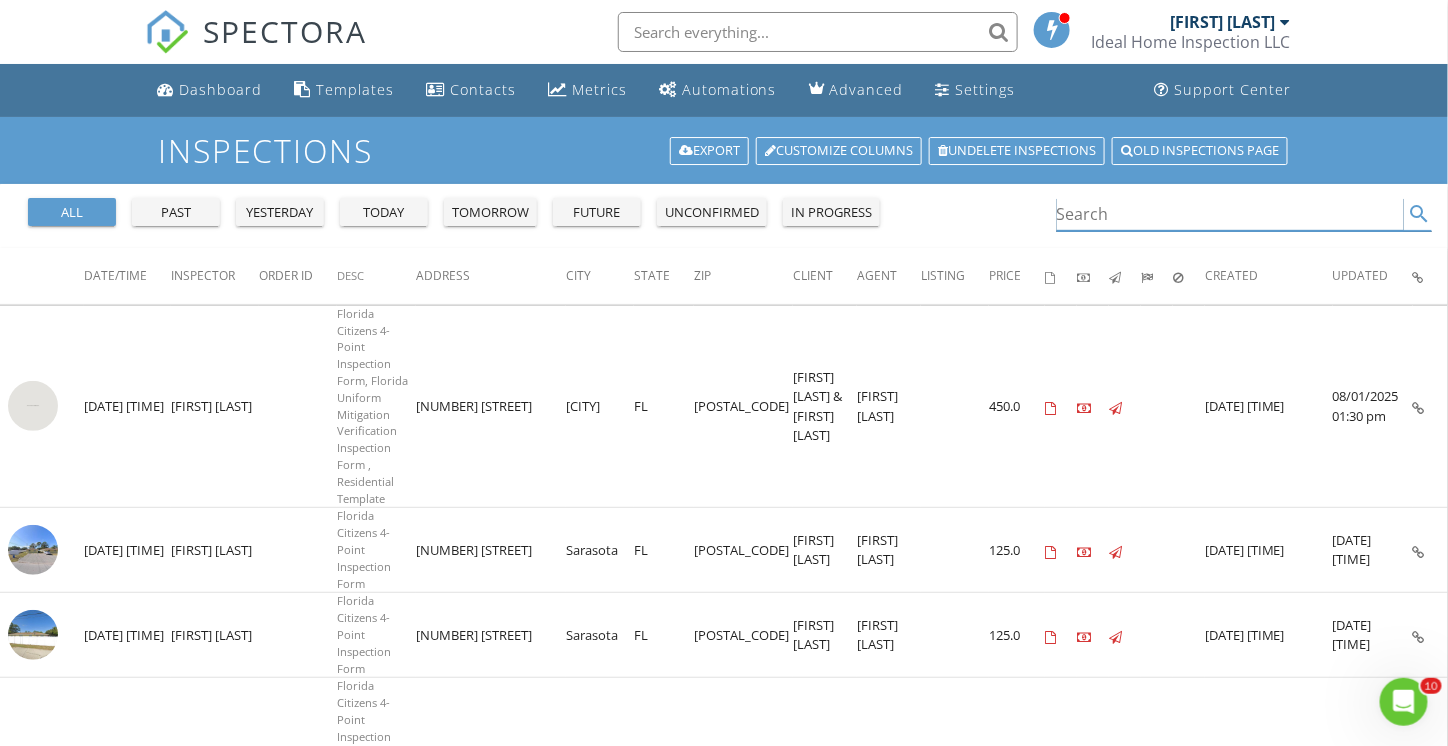 scroll, scrollTop: 0, scrollLeft: 0, axis: both 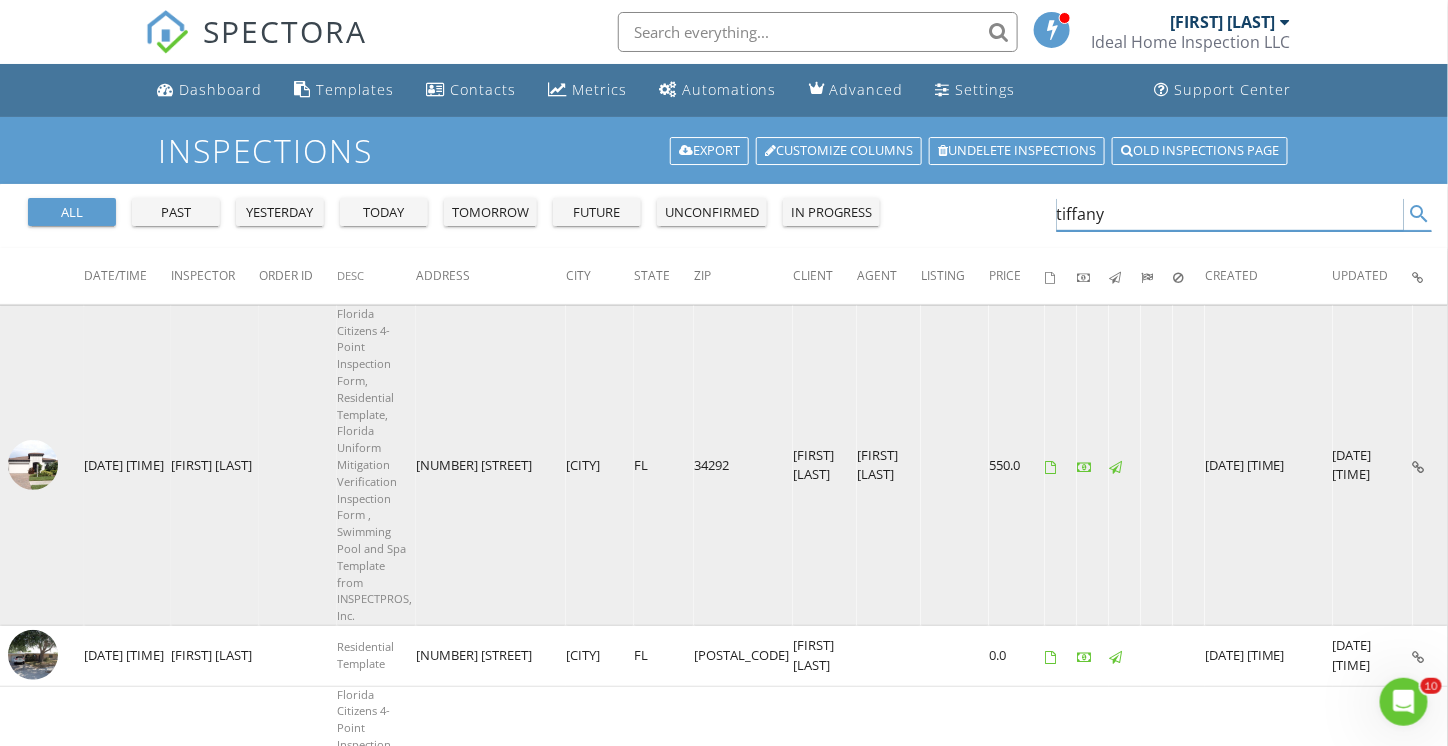 type on "tiffany" 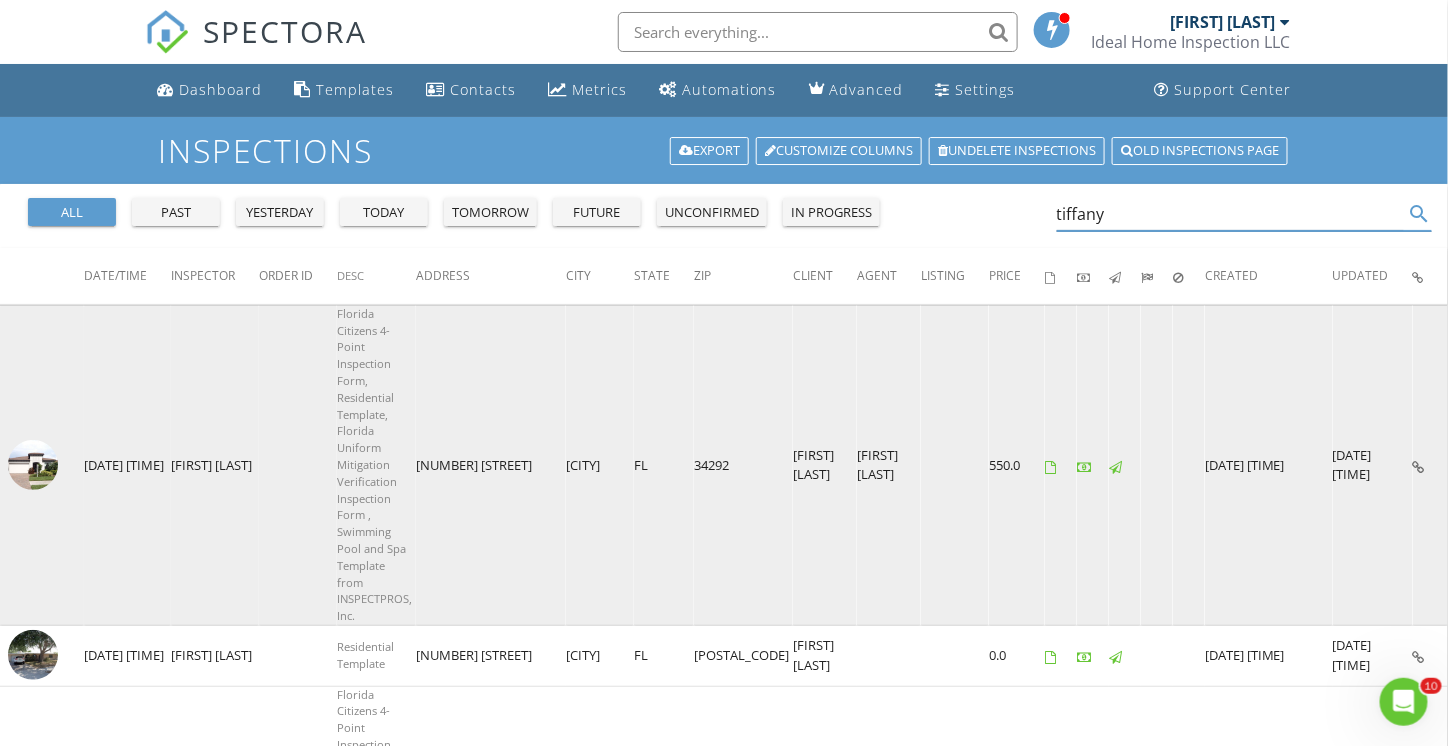 click at bounding box center [33, 465] 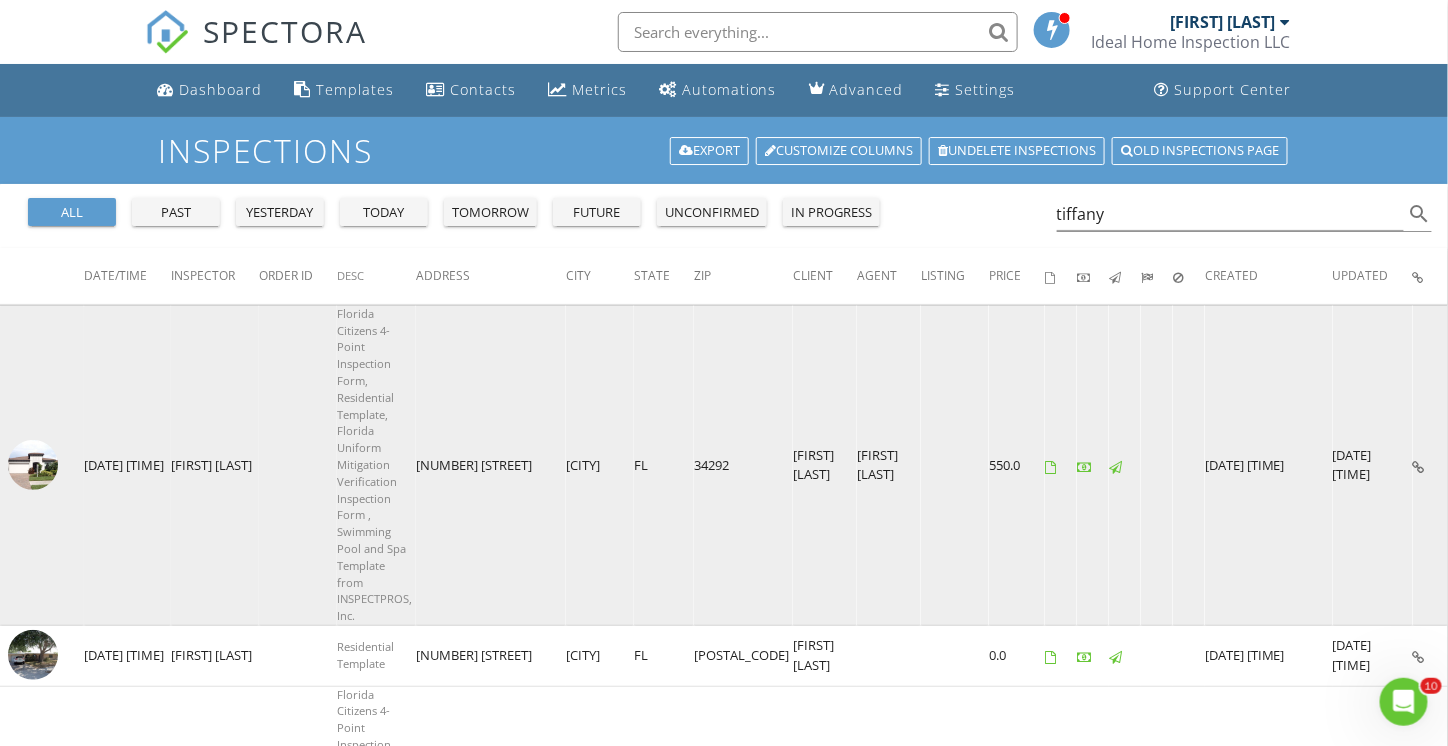 click at bounding box center (33, 465) 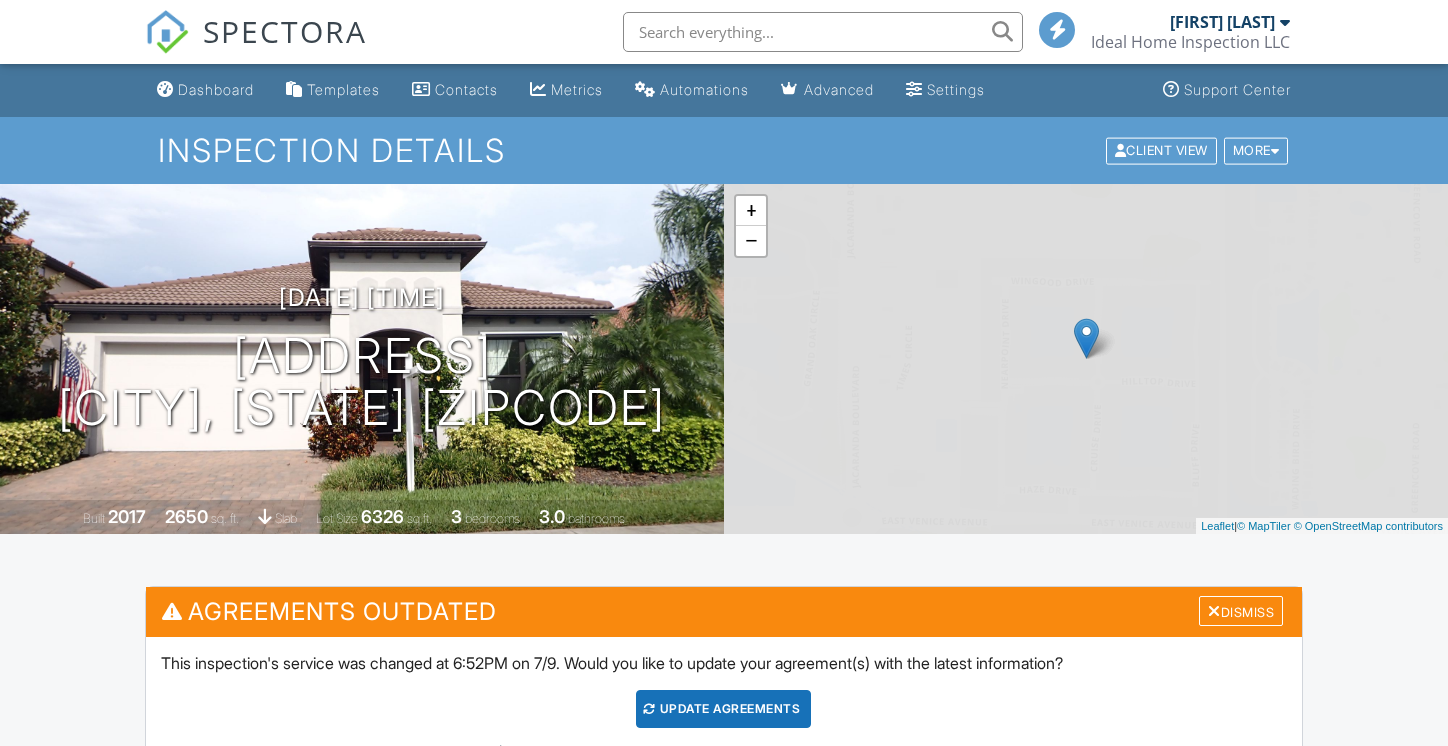 scroll, scrollTop: 532, scrollLeft: 0, axis: vertical 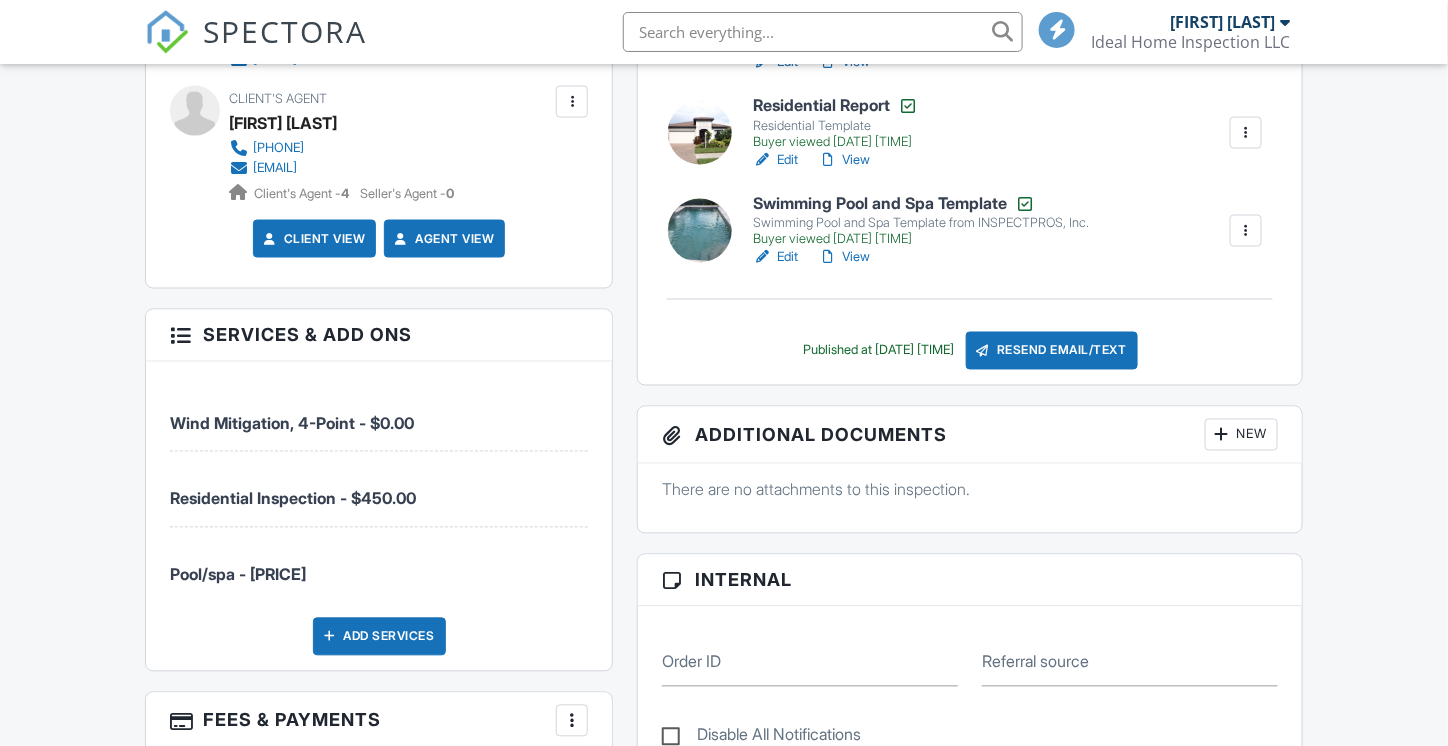 click on "Swimming Pool and Spa Template from INSPECTPROS, Inc." at bounding box center (921, 223) 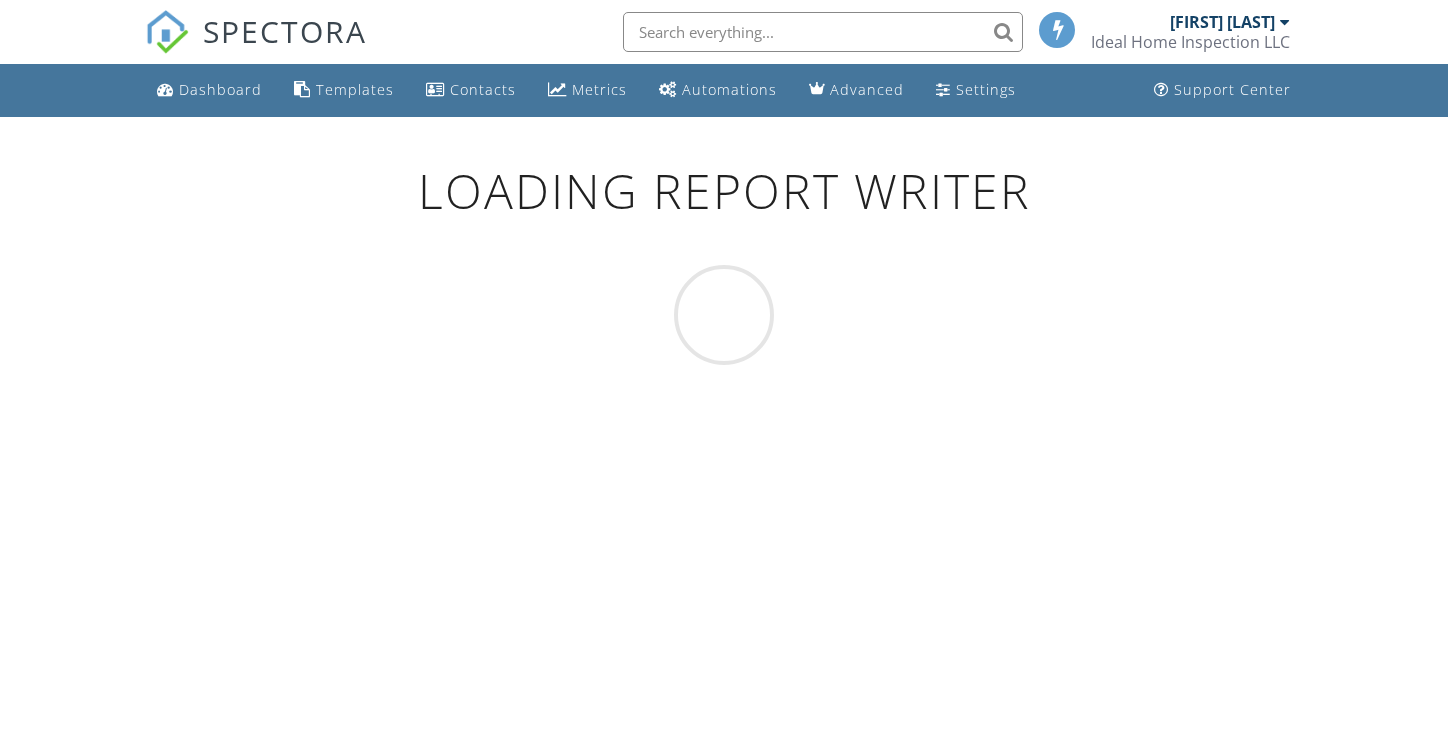 scroll, scrollTop: 0, scrollLeft: 0, axis: both 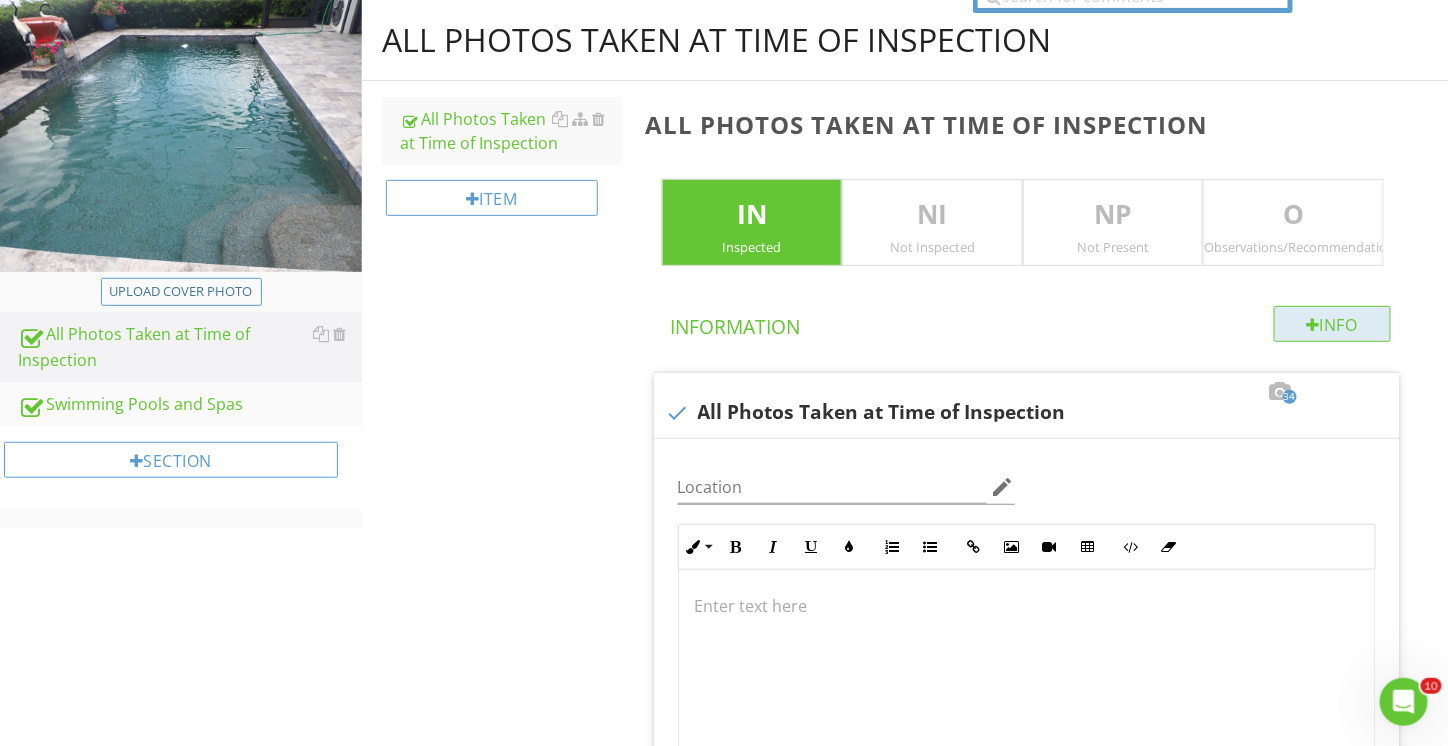 click on "Info" at bounding box center [1333, 324] 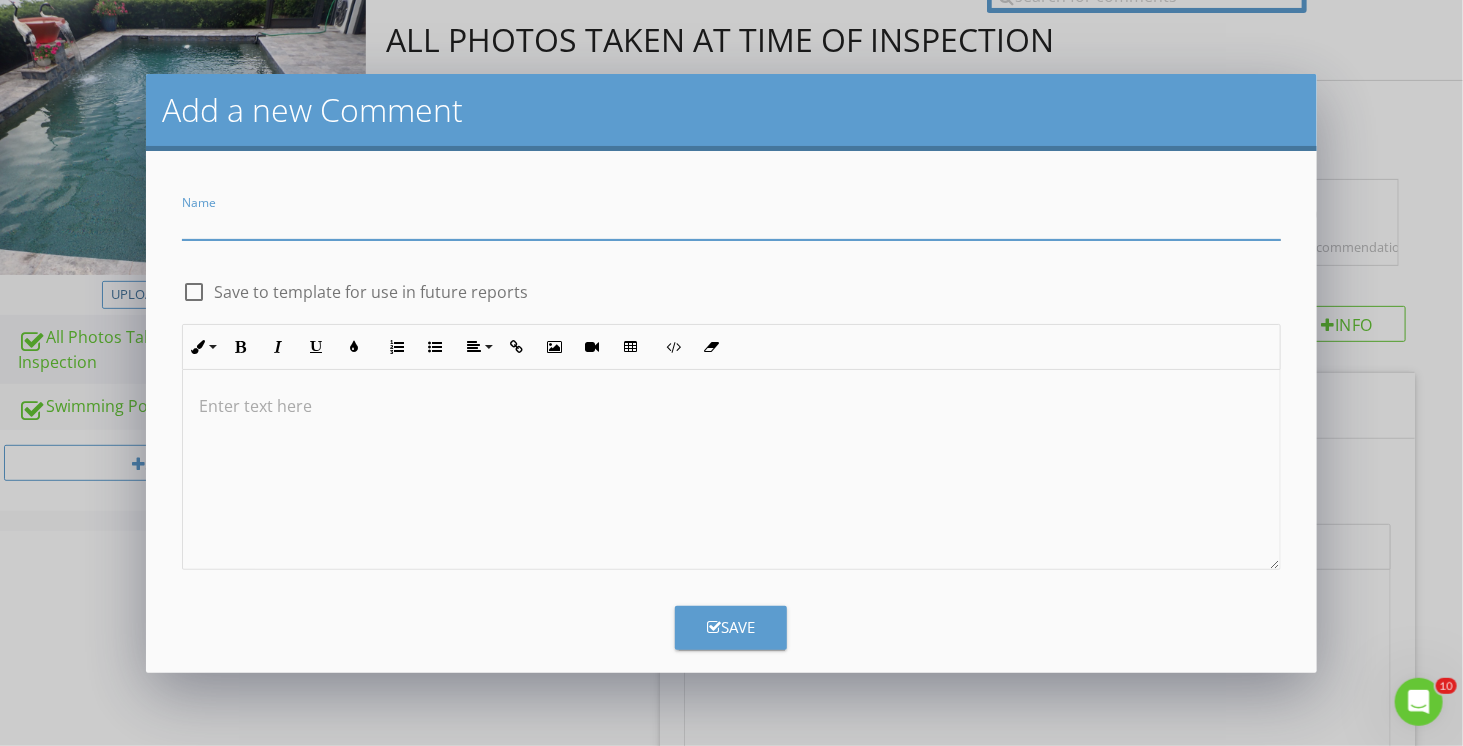 click on "Add a new Comment         Name   check_box_outline_blank Save to template for use in future reports       Inline Style XLarge Large Normal Small Light Small/Light Bold Italic Underline Colors Ordered List Unordered List Align Align Left Align Center Align Right Align Justify Insert Link Insert Image Insert Video Insert Table Code View Clear Formatting Enter text here
Save" at bounding box center [731, 373] 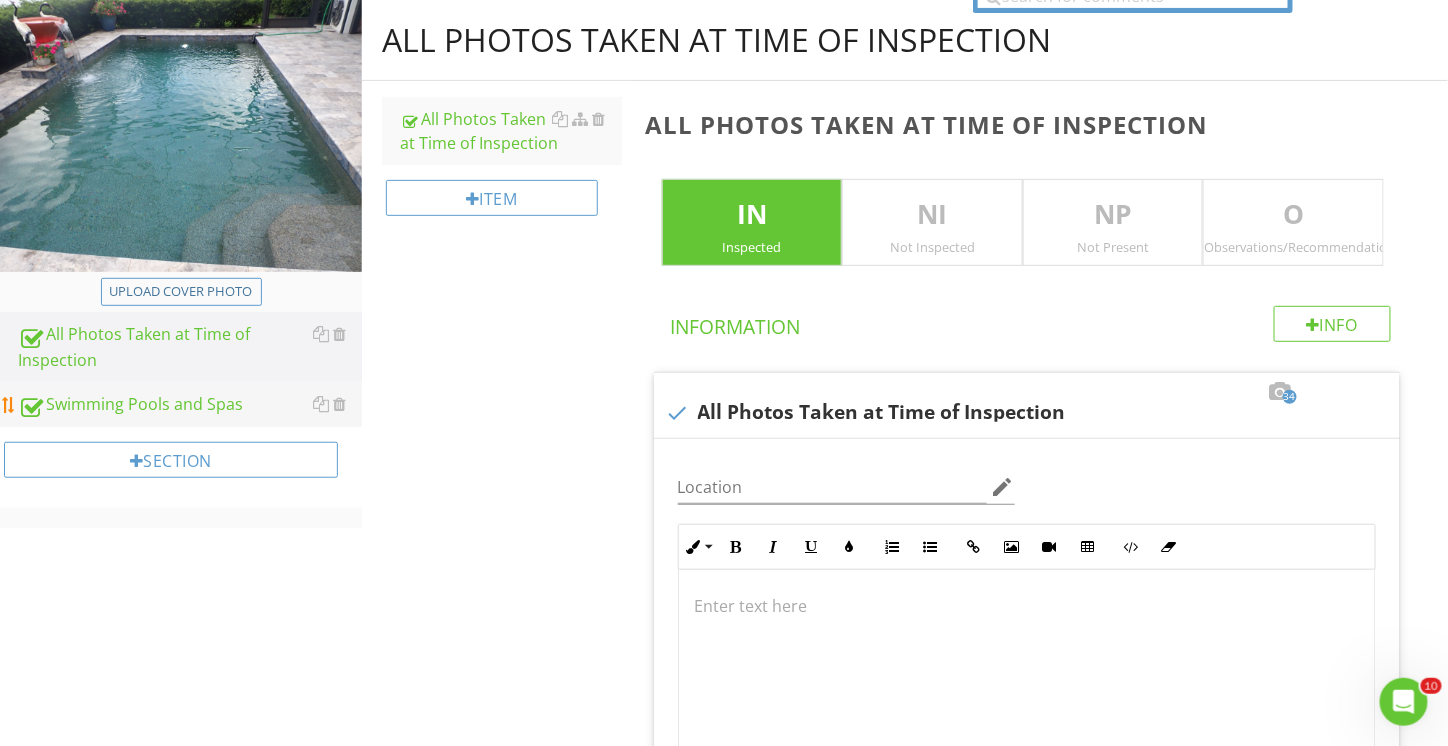 click on "Swimming Pools and Spas" at bounding box center [190, 405] 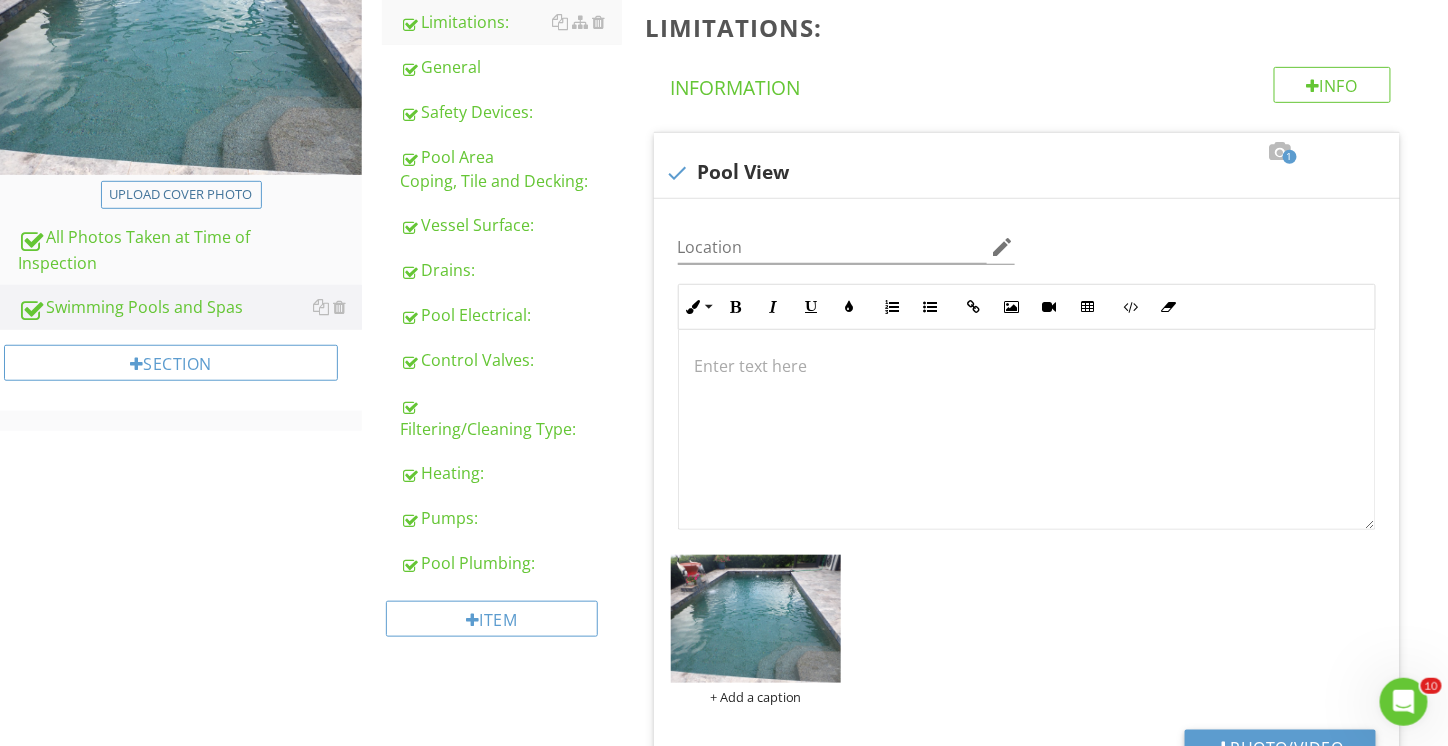 scroll, scrollTop: 184, scrollLeft: 0, axis: vertical 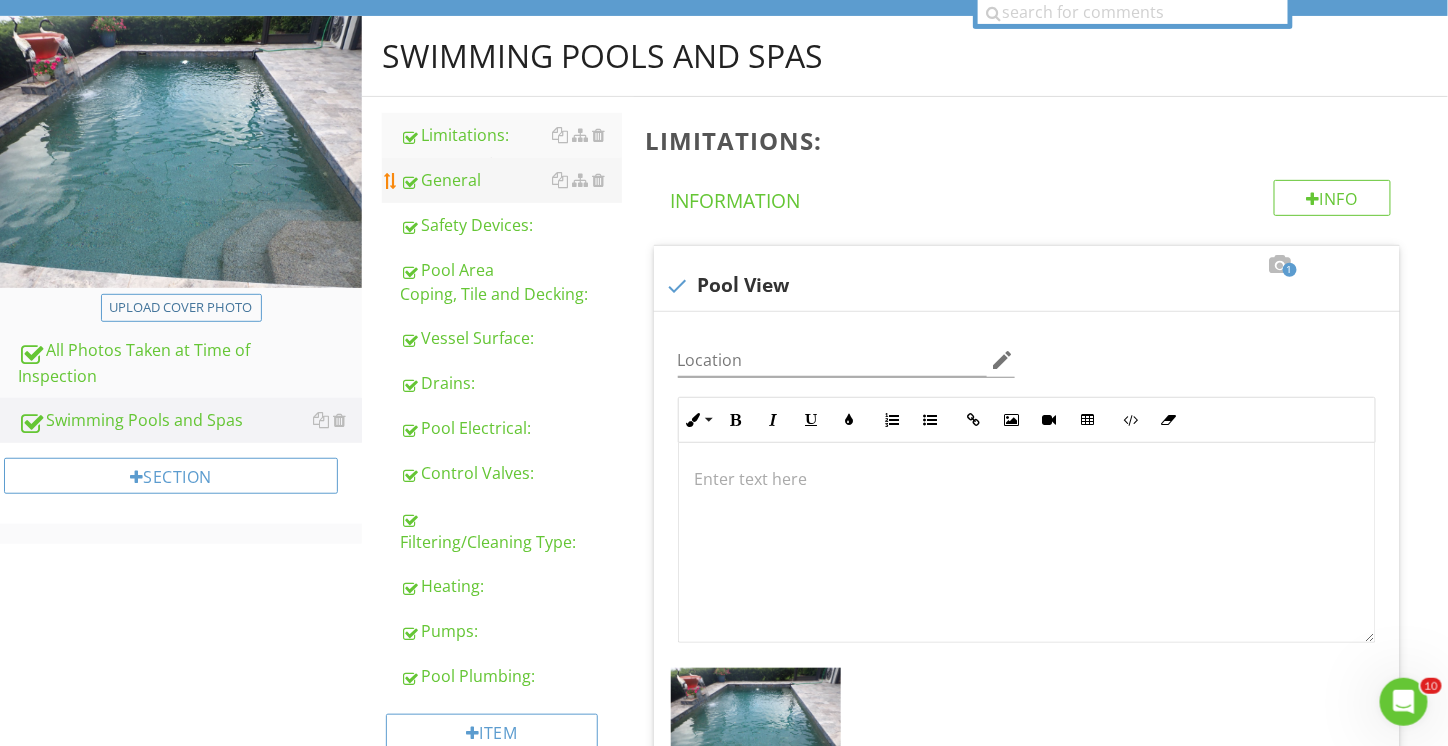 click on "General" at bounding box center (511, 180) 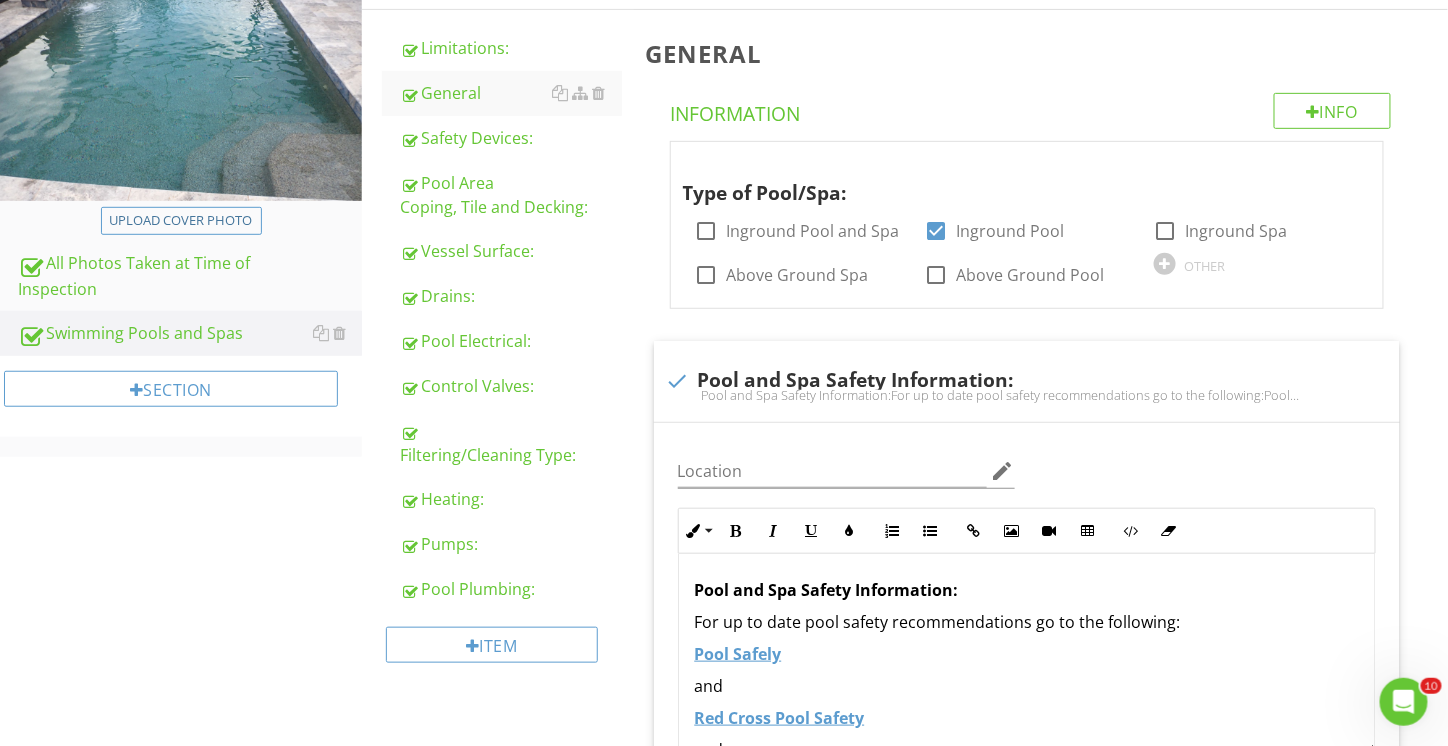scroll, scrollTop: 232, scrollLeft: 0, axis: vertical 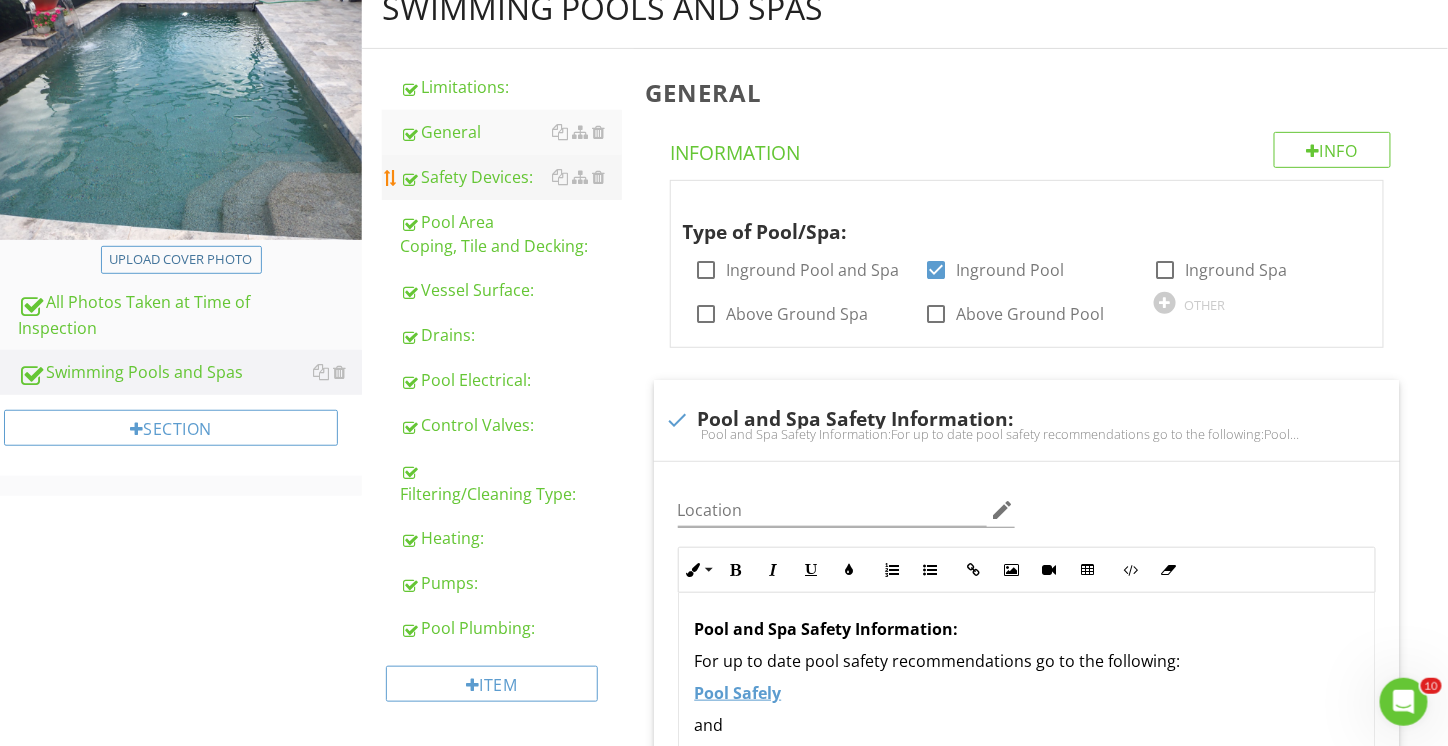 click on "Safety Devices:" at bounding box center (511, 177) 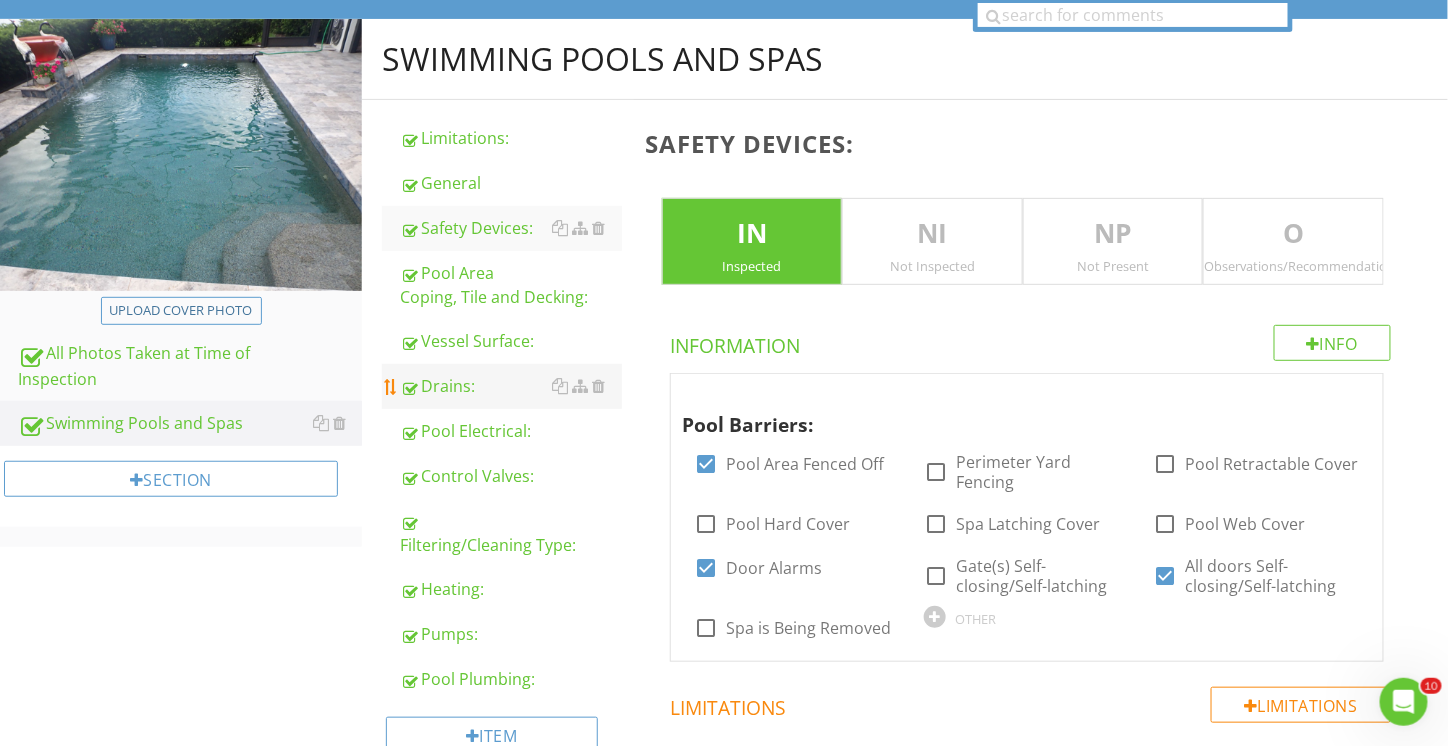 scroll, scrollTop: 180, scrollLeft: 0, axis: vertical 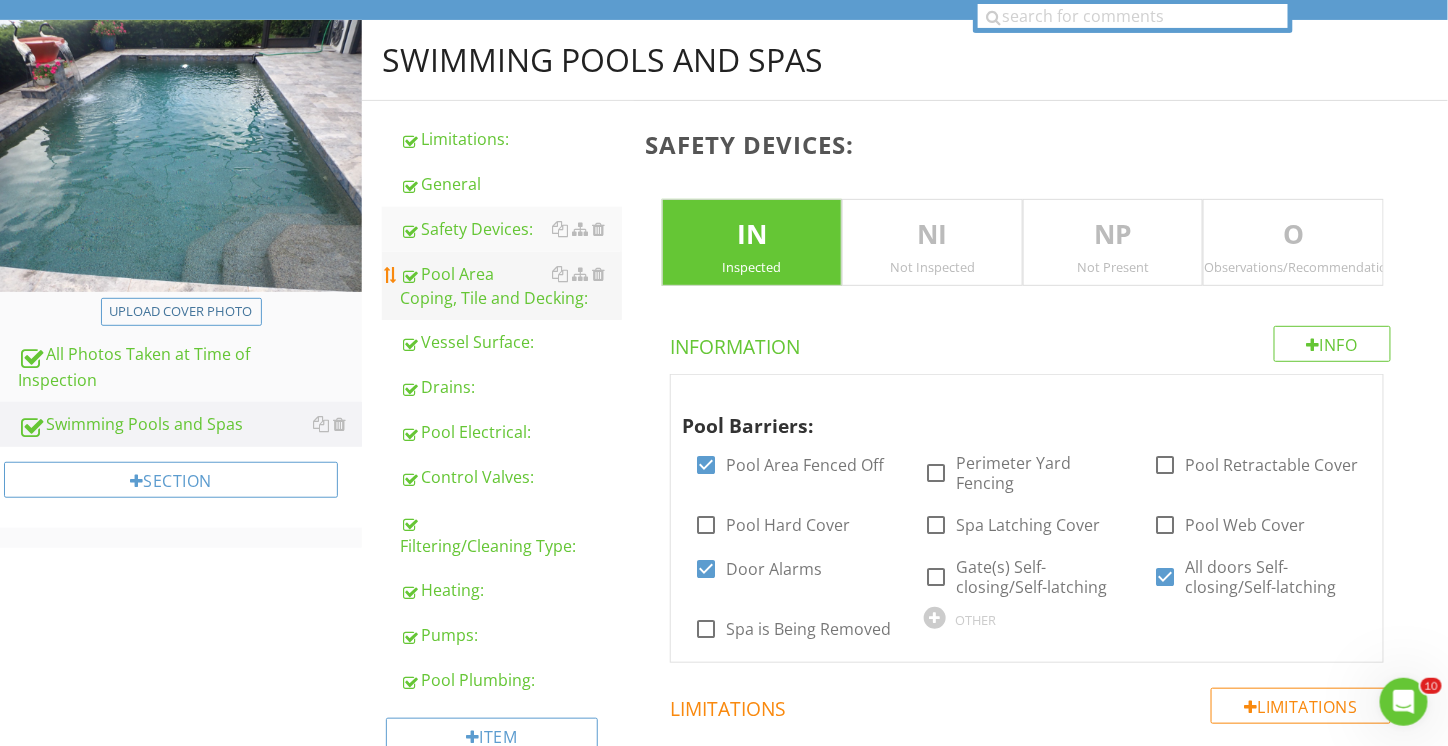 click on "Pool Area Coping, Tile and Decking:" at bounding box center [511, 286] 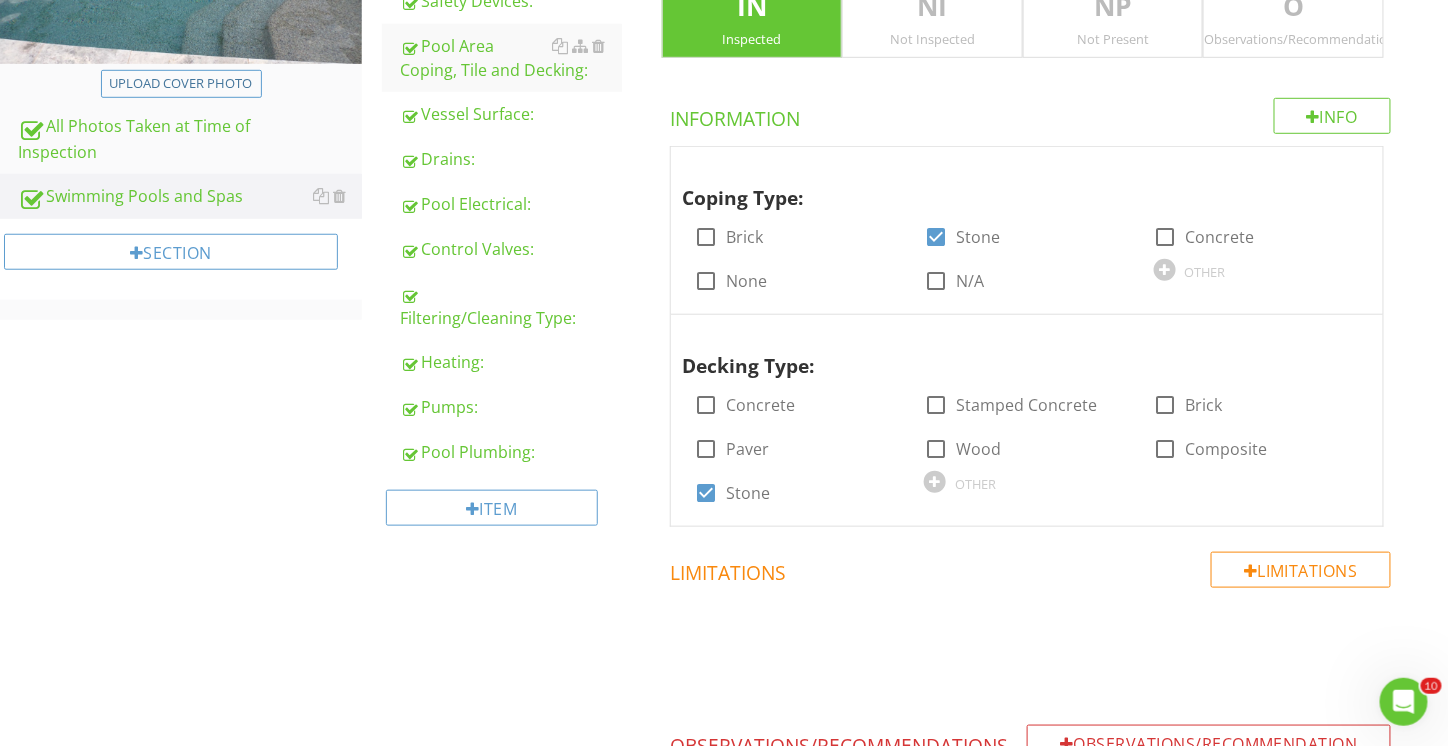 scroll, scrollTop: 280, scrollLeft: 0, axis: vertical 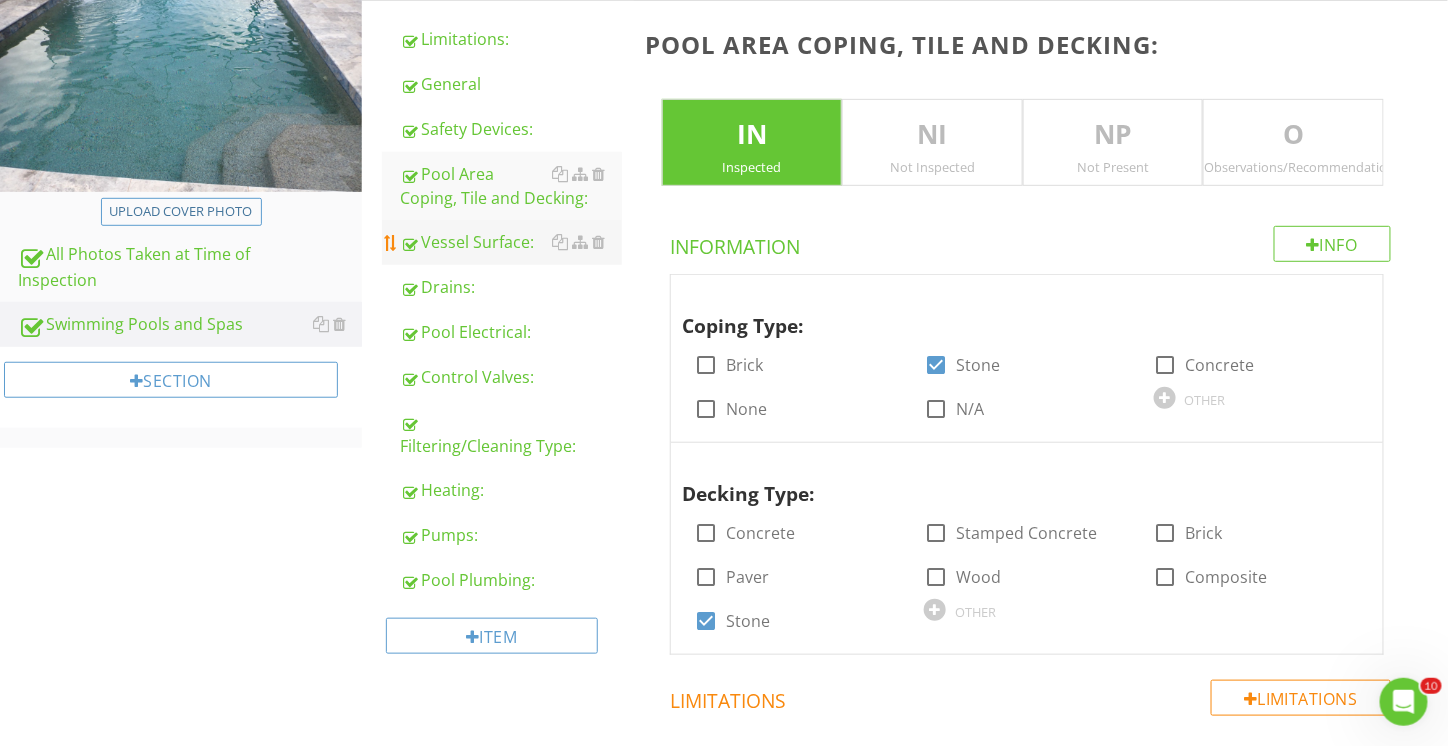 click on "Vessel Surface:" at bounding box center (511, 242) 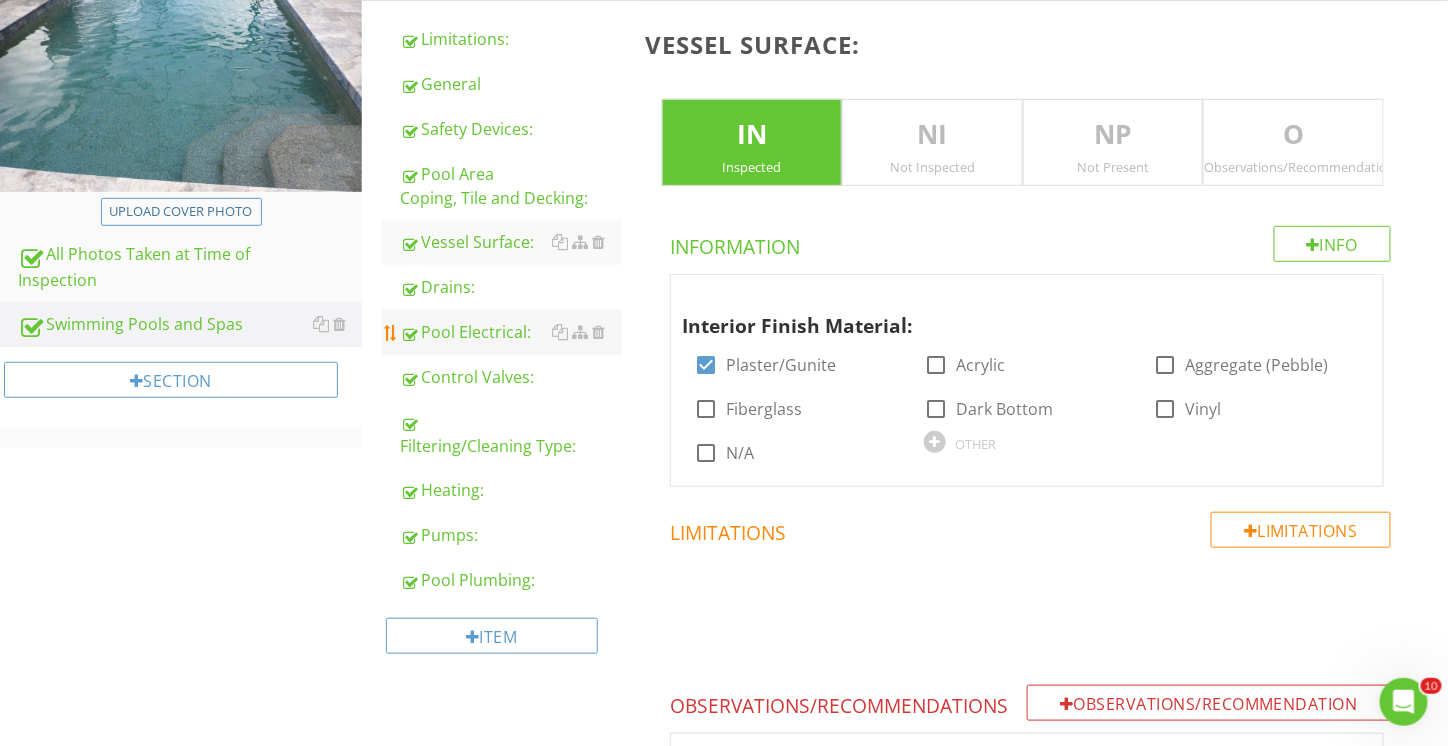 click on "Pool Electrical:" at bounding box center [511, 332] 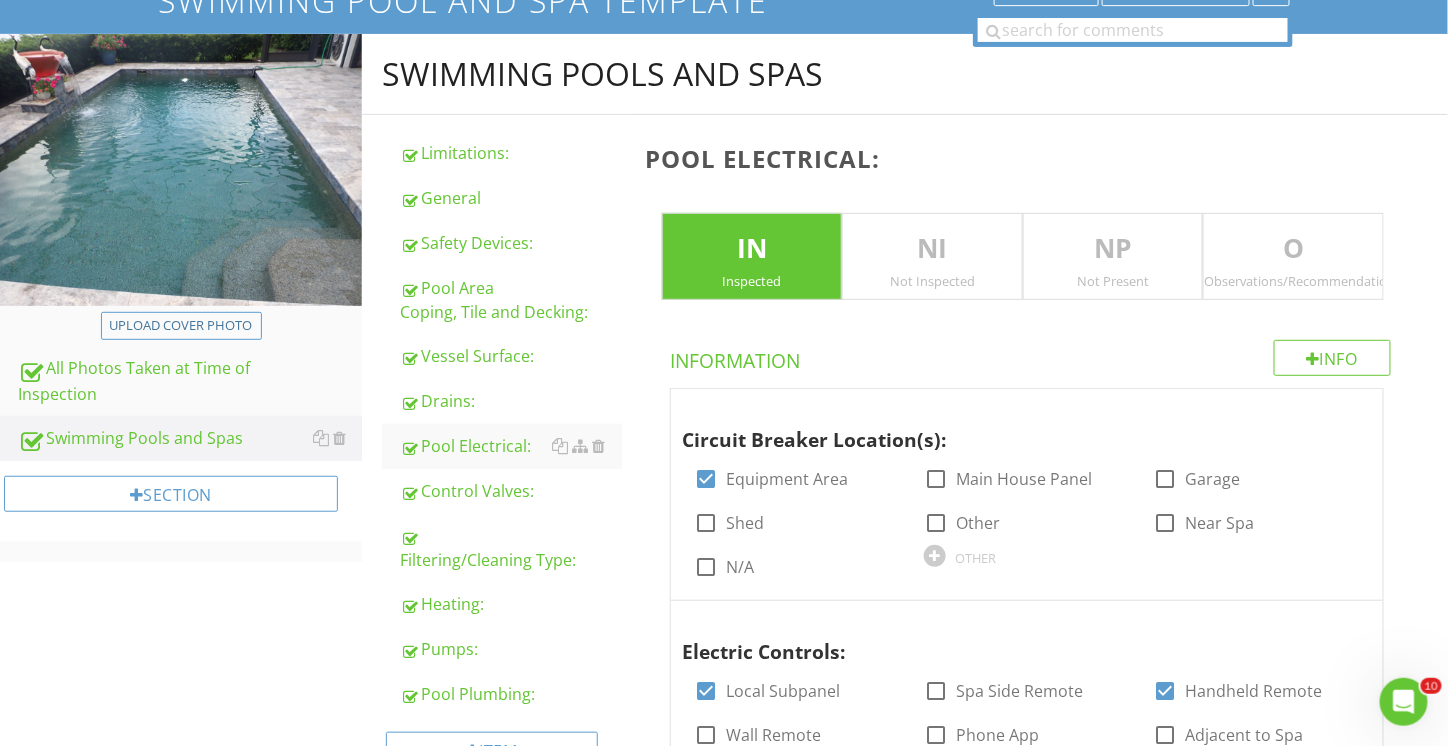 scroll, scrollTop: 264, scrollLeft: 0, axis: vertical 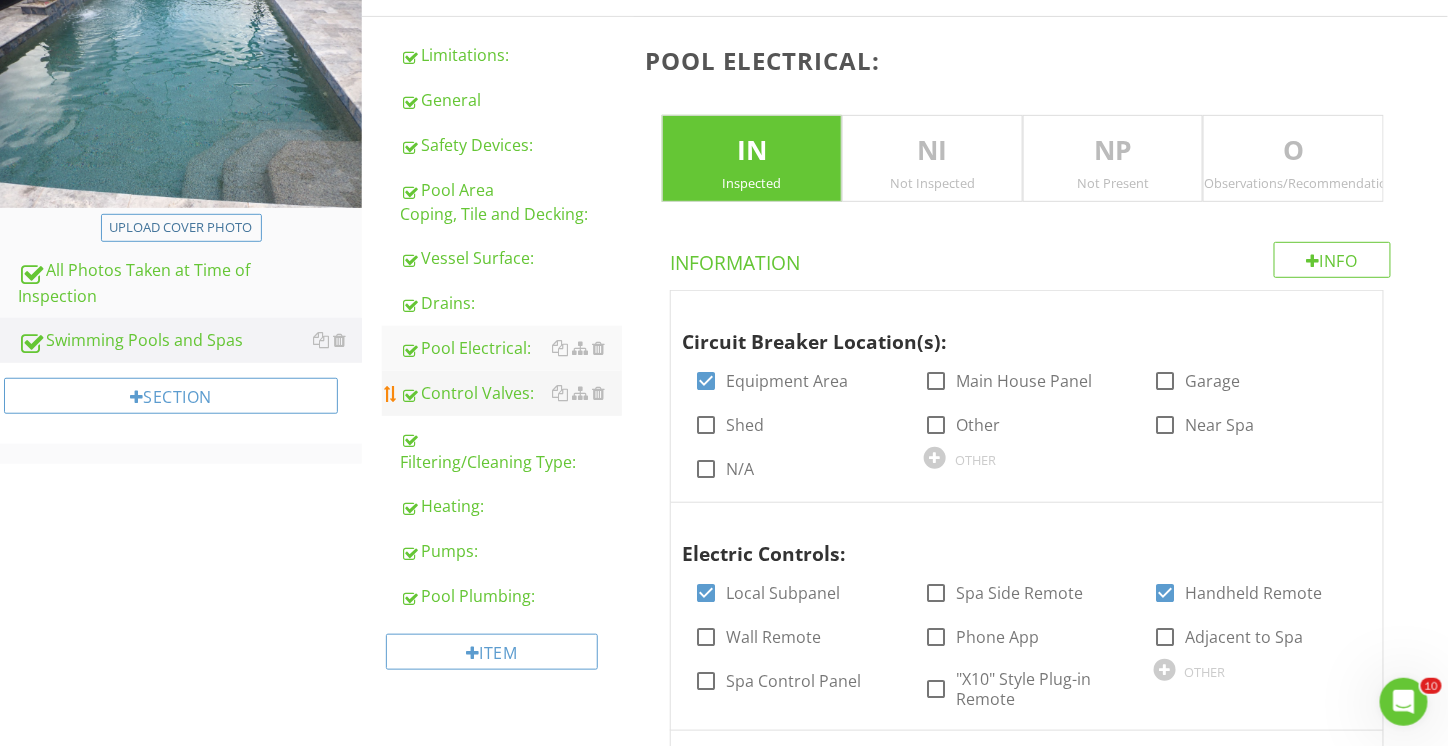 click on "Control Valves:" at bounding box center (511, 393) 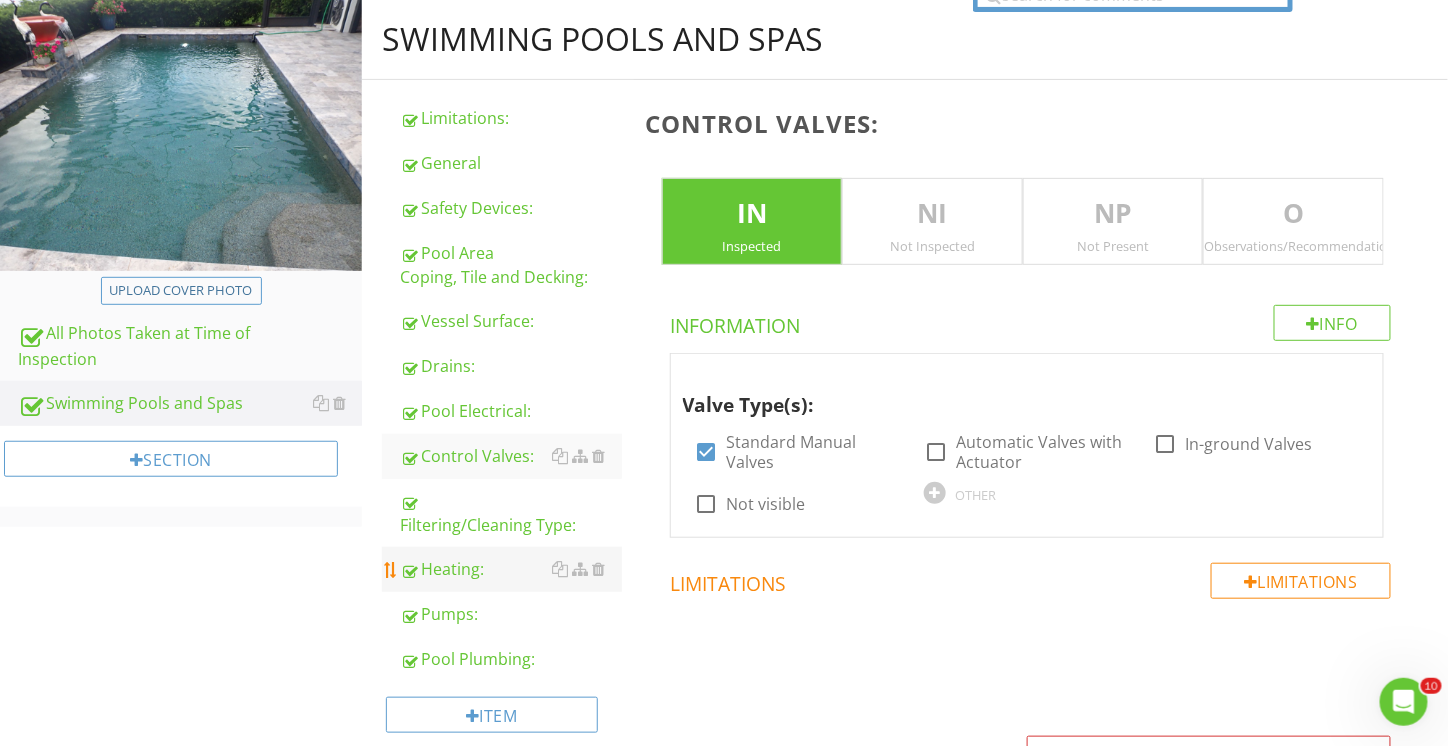 scroll, scrollTop: 186, scrollLeft: 0, axis: vertical 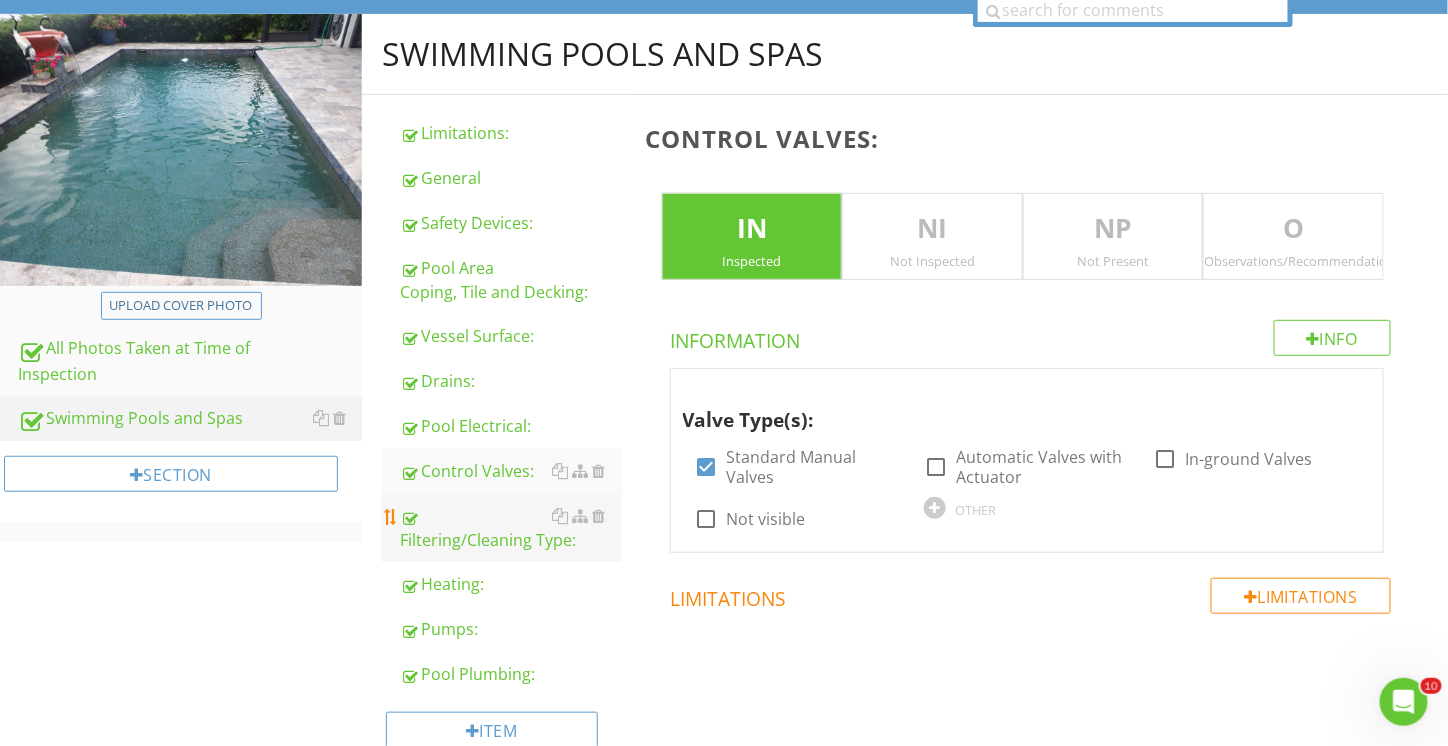 click on "Filtering/Cleaning Type:" at bounding box center (511, 528) 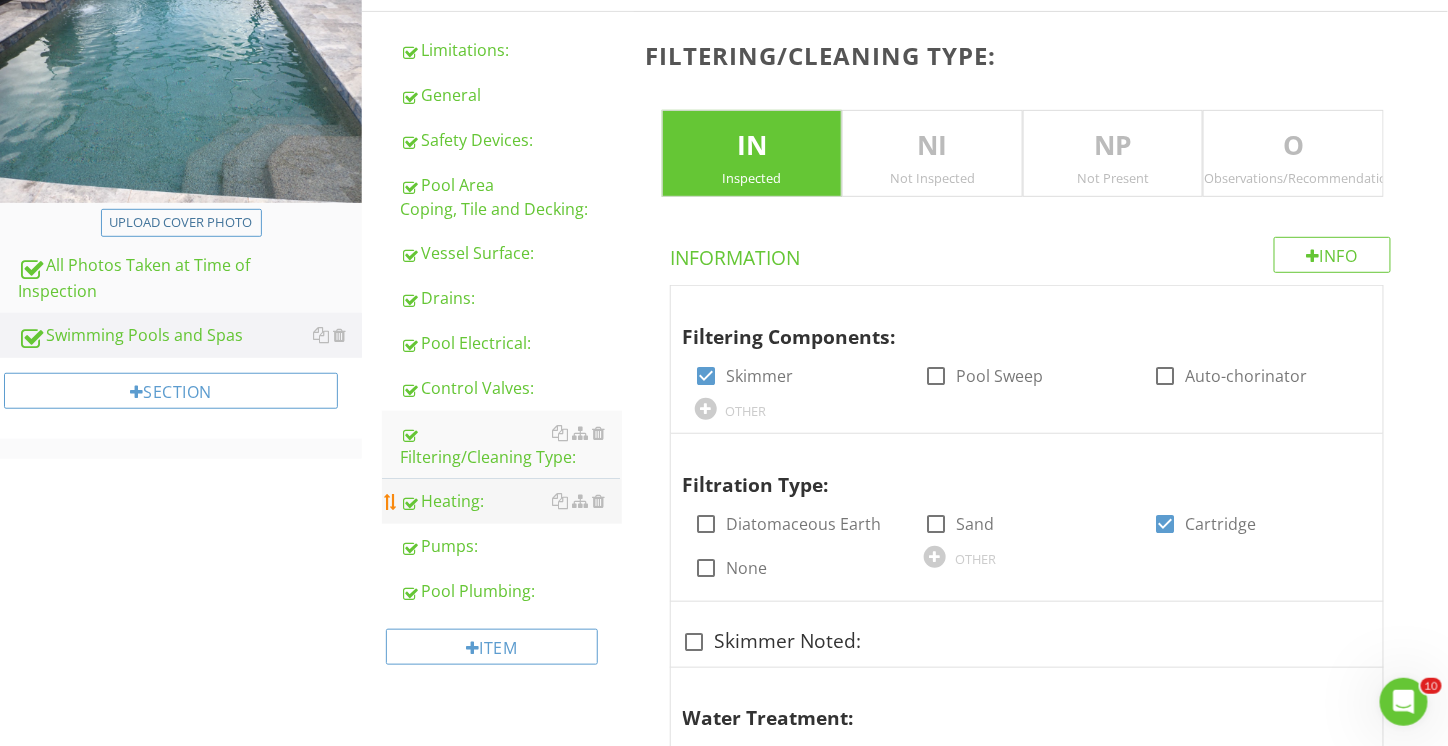 scroll, scrollTop: 0, scrollLeft: 0, axis: both 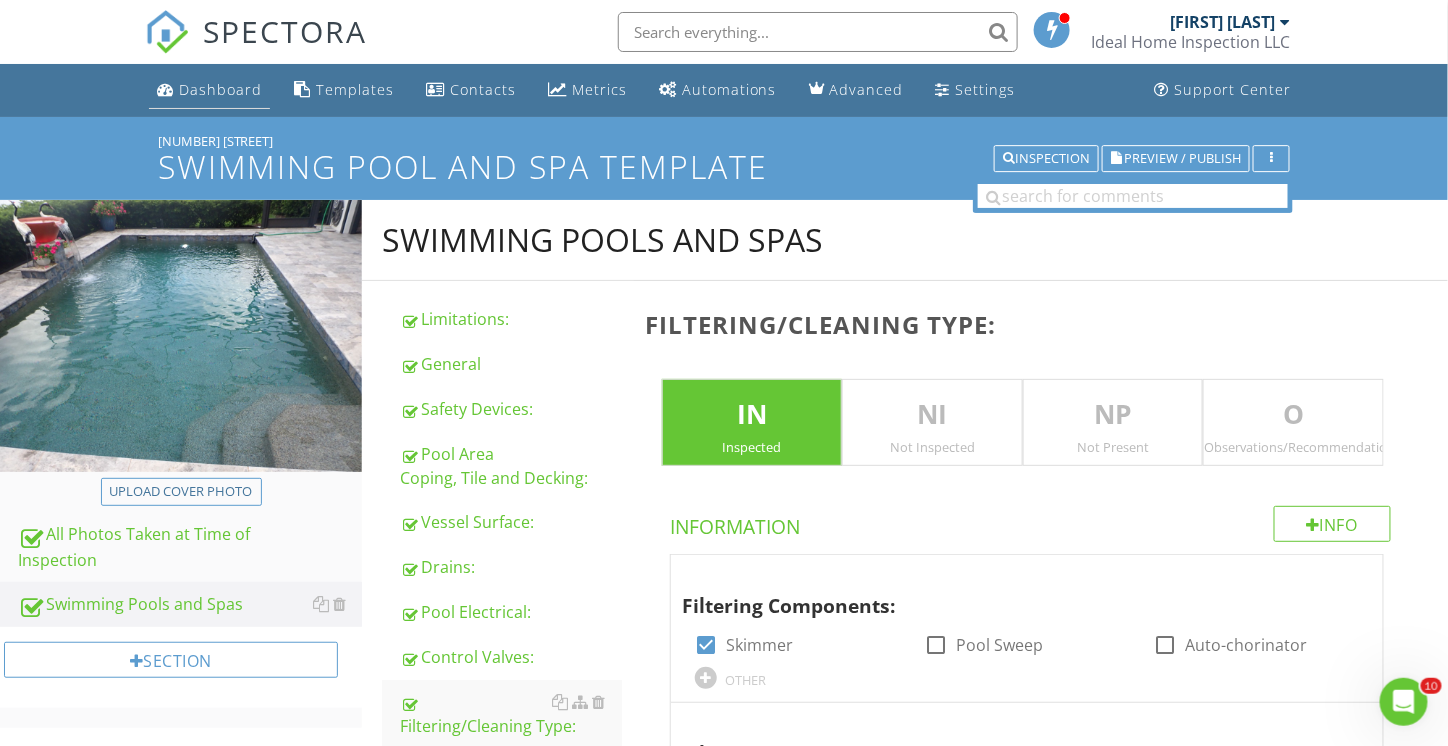 click on "Dashboard" at bounding box center (220, 89) 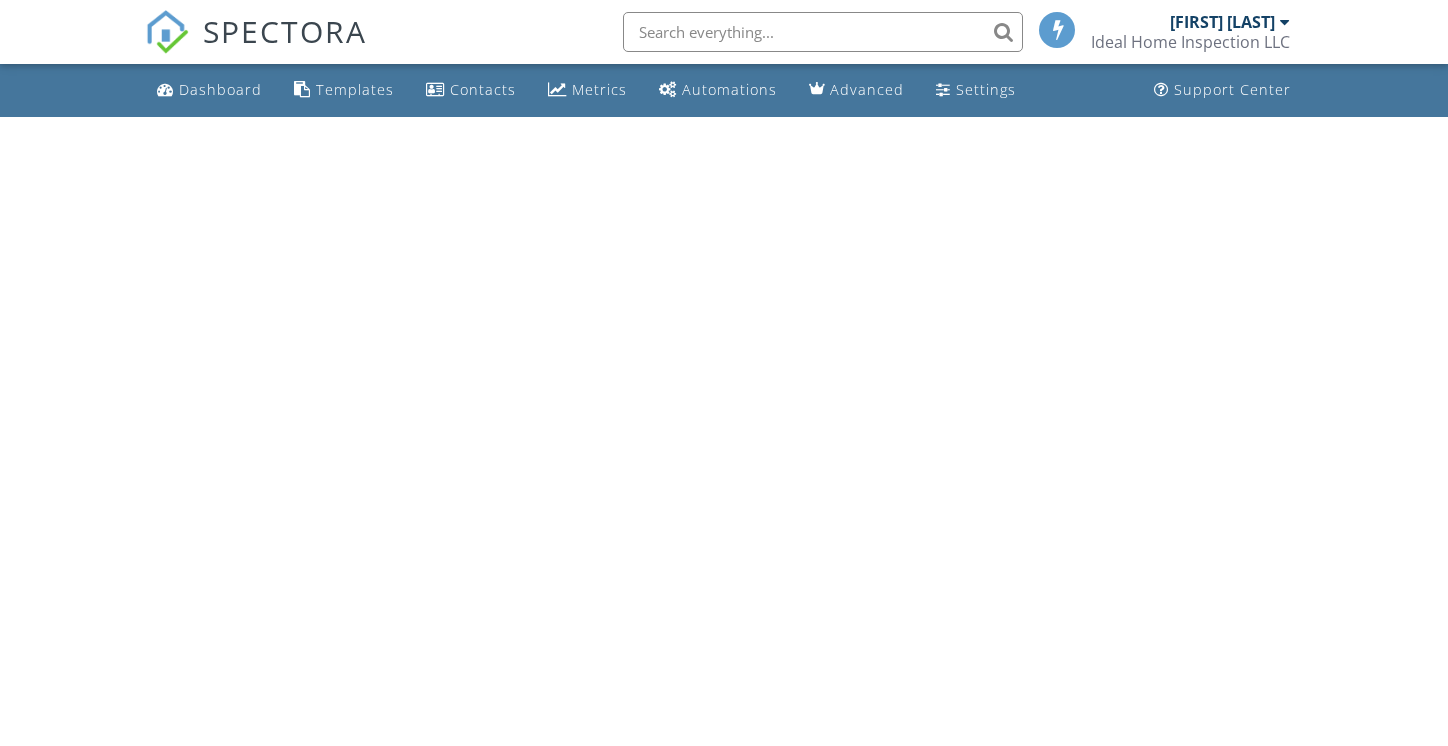 scroll, scrollTop: 0, scrollLeft: 0, axis: both 